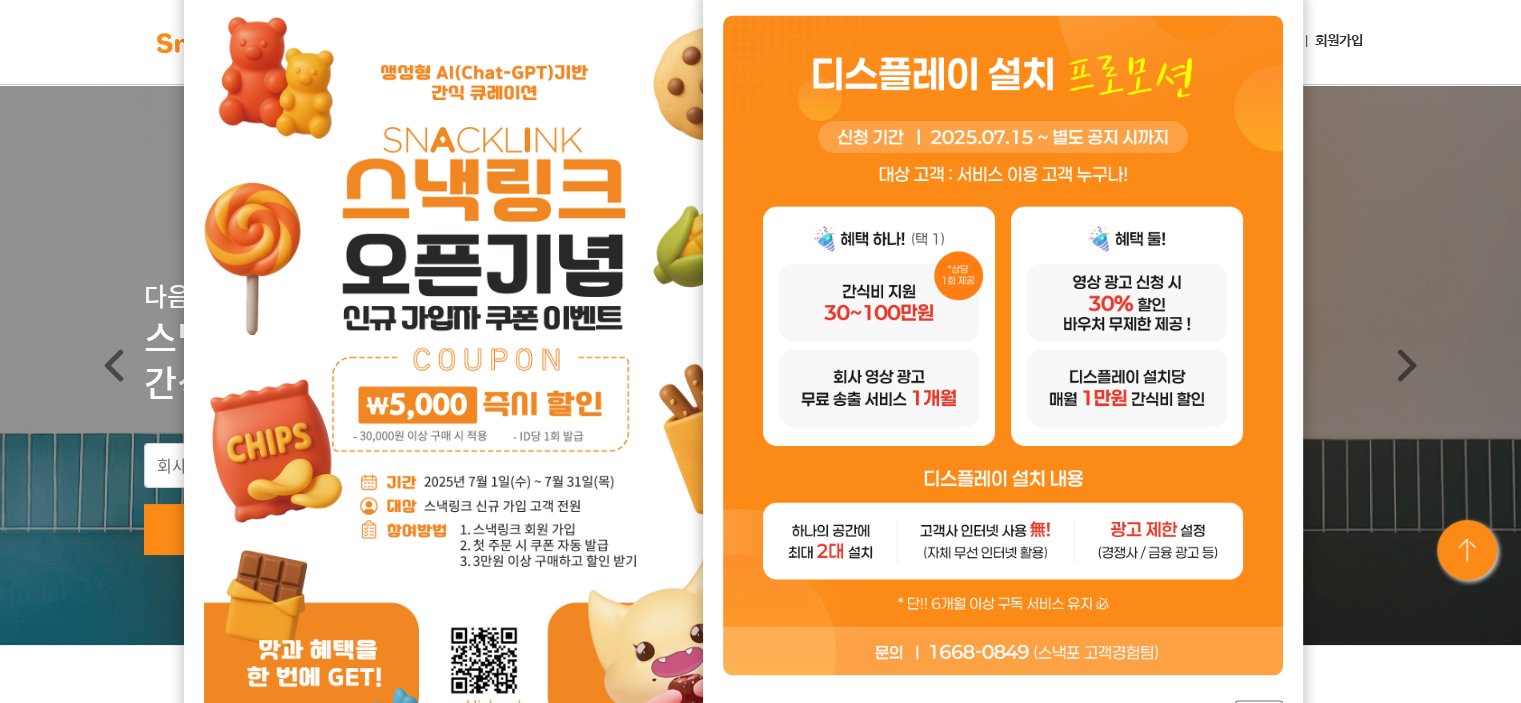 scroll, scrollTop: 0, scrollLeft: 0, axis: both 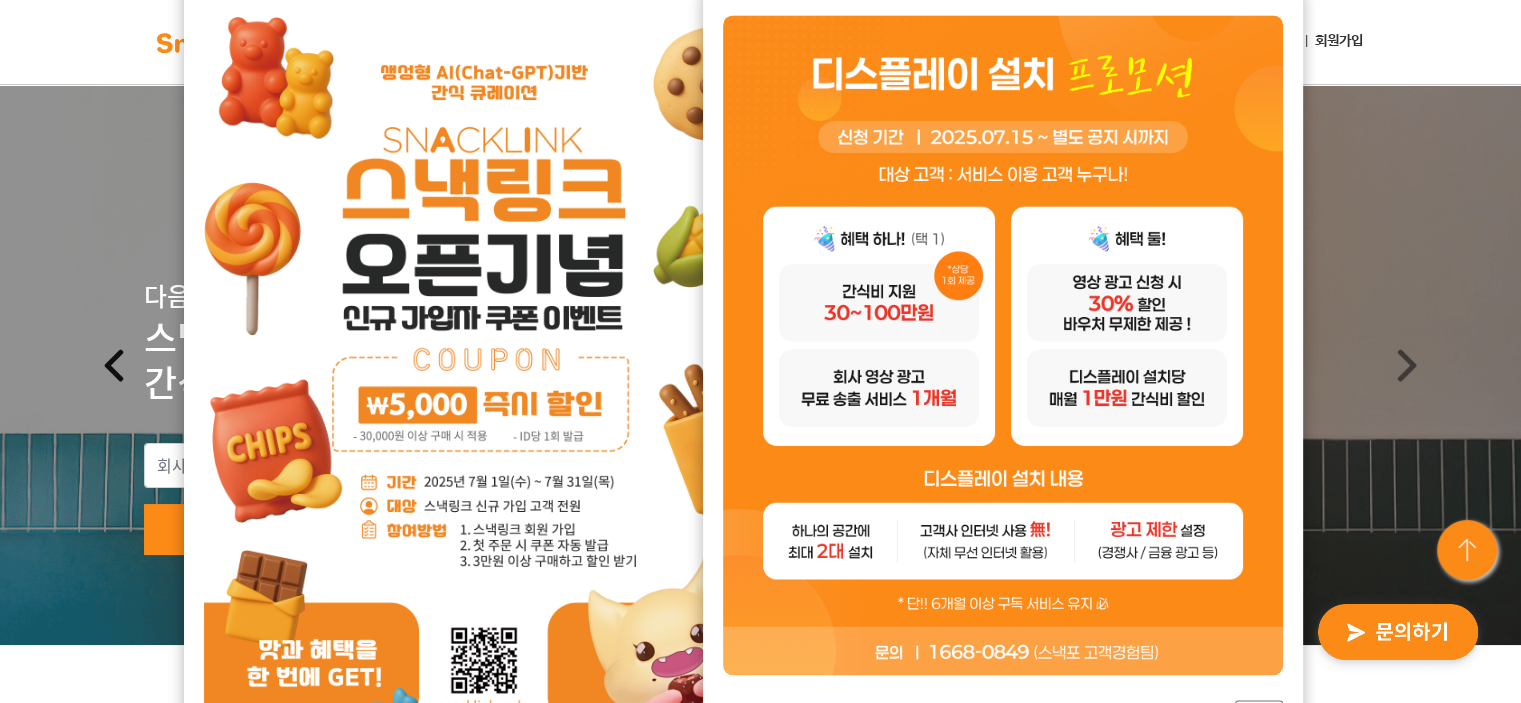 click on "Previous" at bounding box center (114, 365) 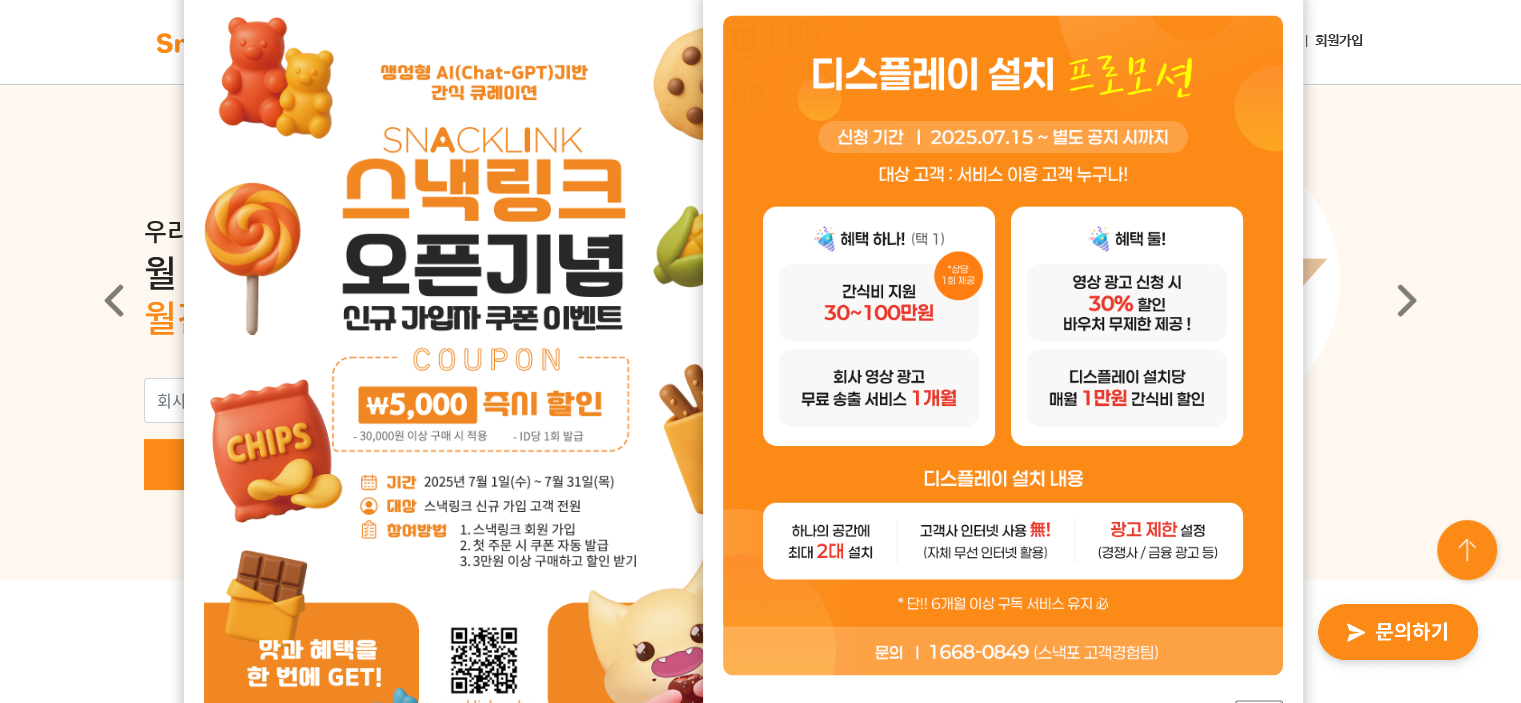 click at bounding box center [484, 385] 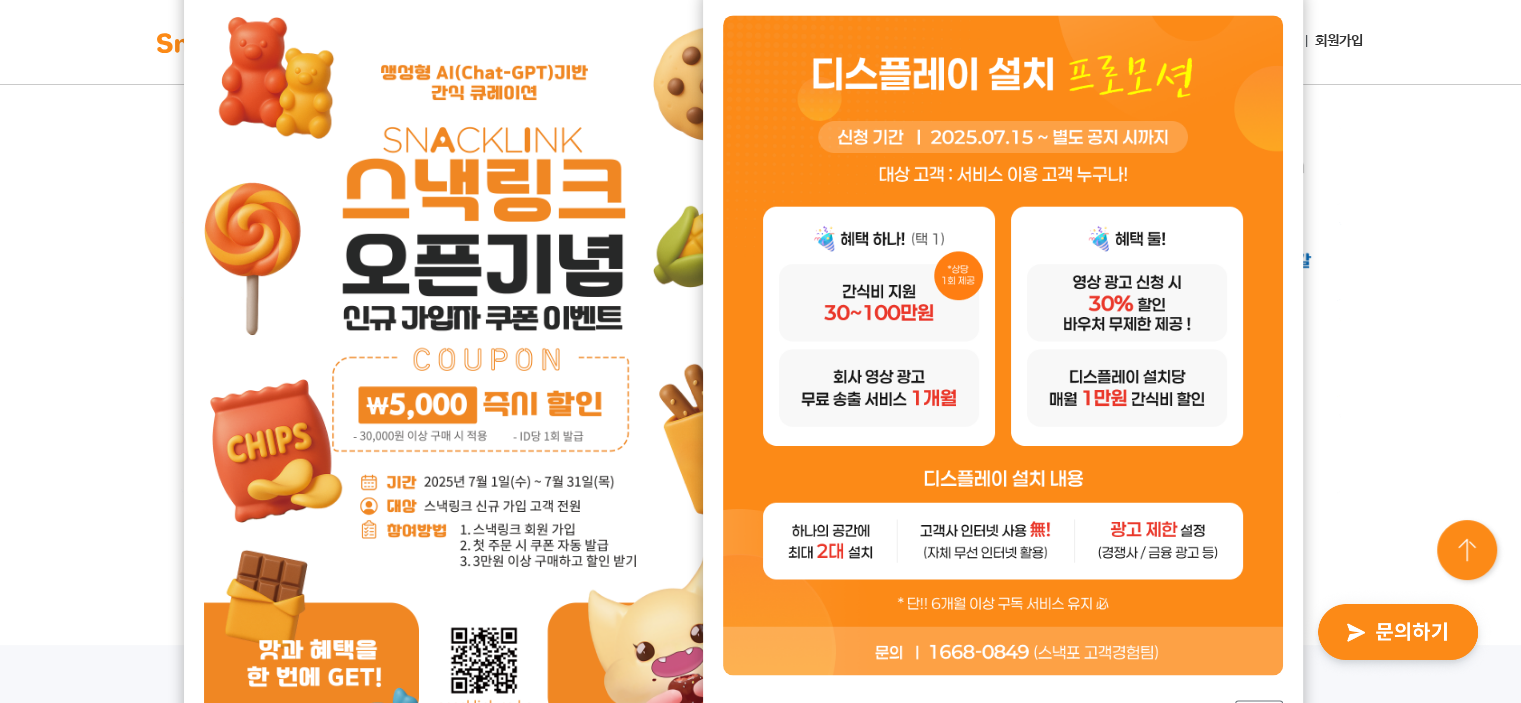 scroll, scrollTop: 700, scrollLeft: 0, axis: vertical 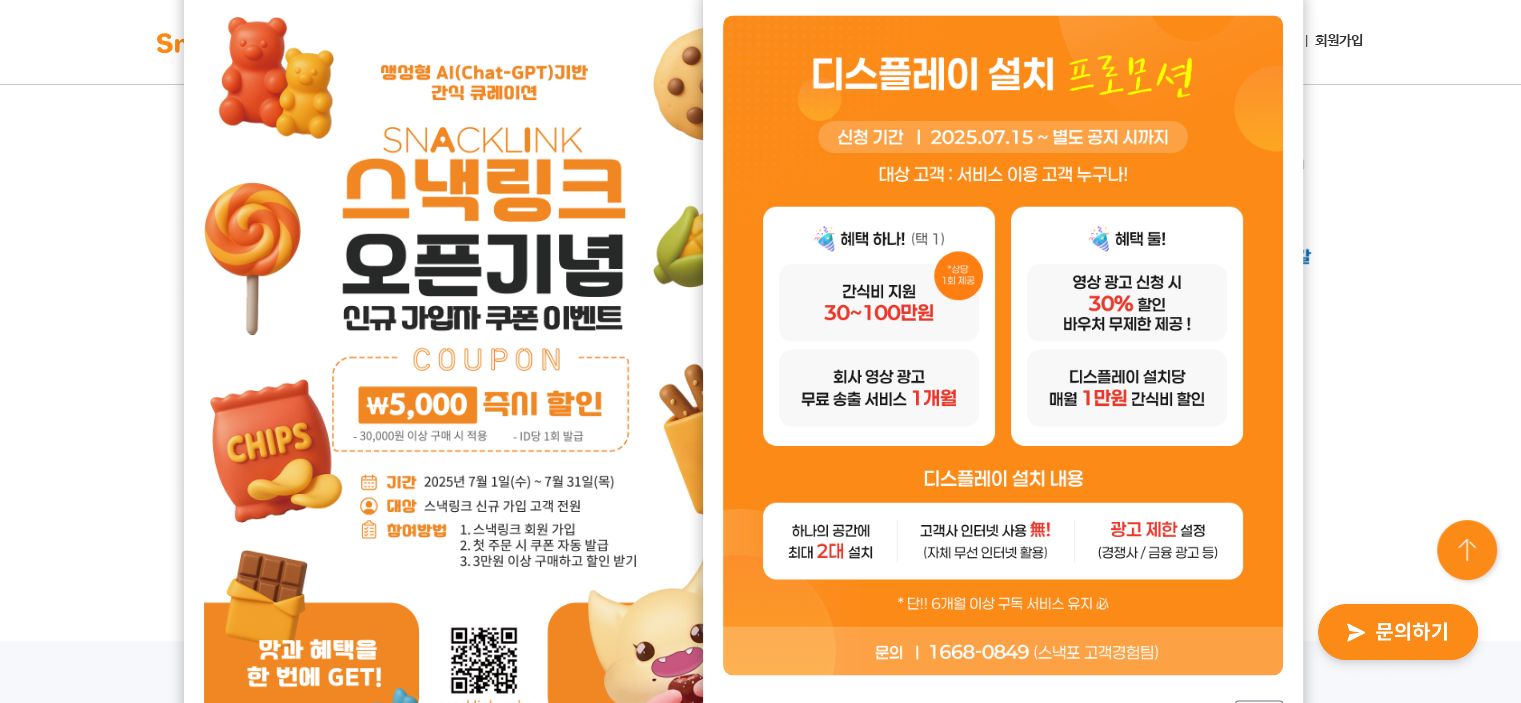 click at bounding box center (1003, 345) 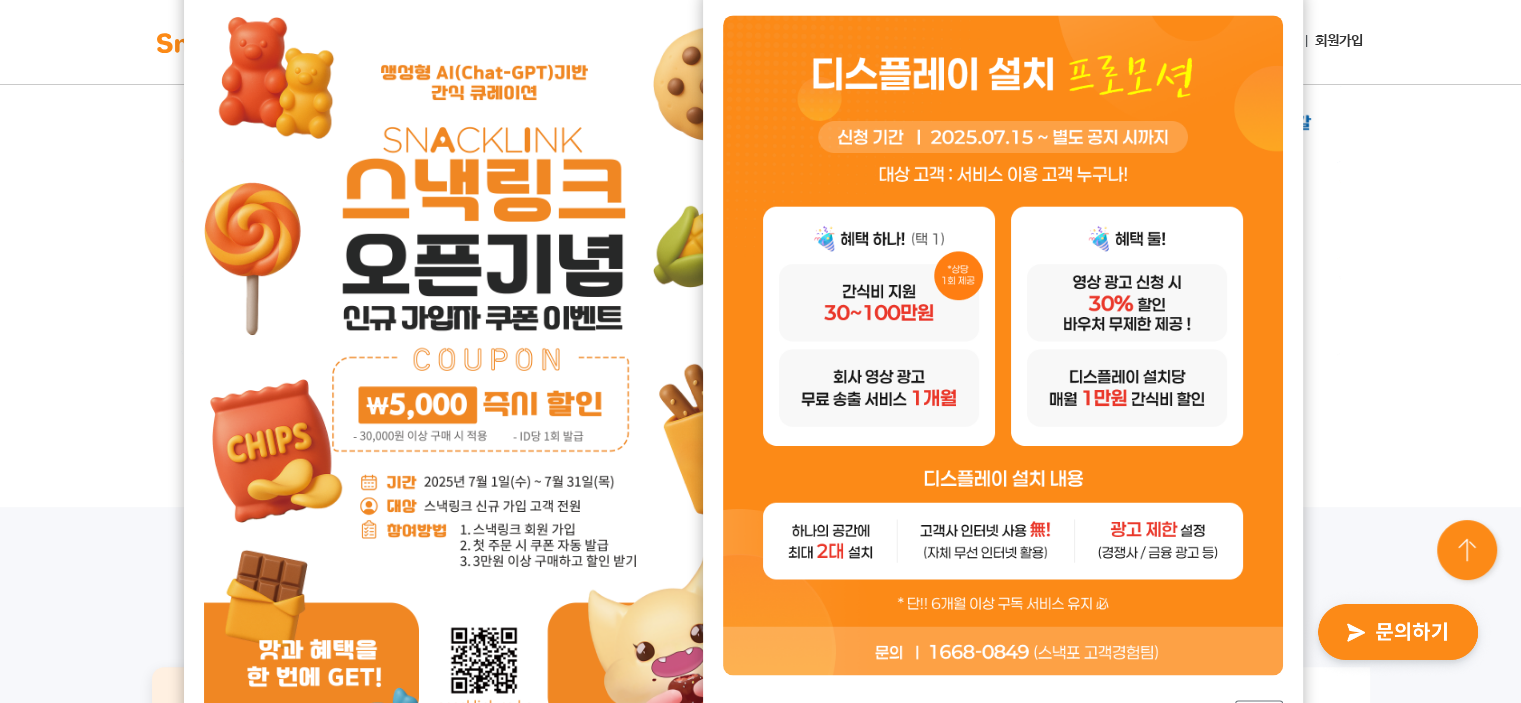 scroll, scrollTop: 800, scrollLeft: 0, axis: vertical 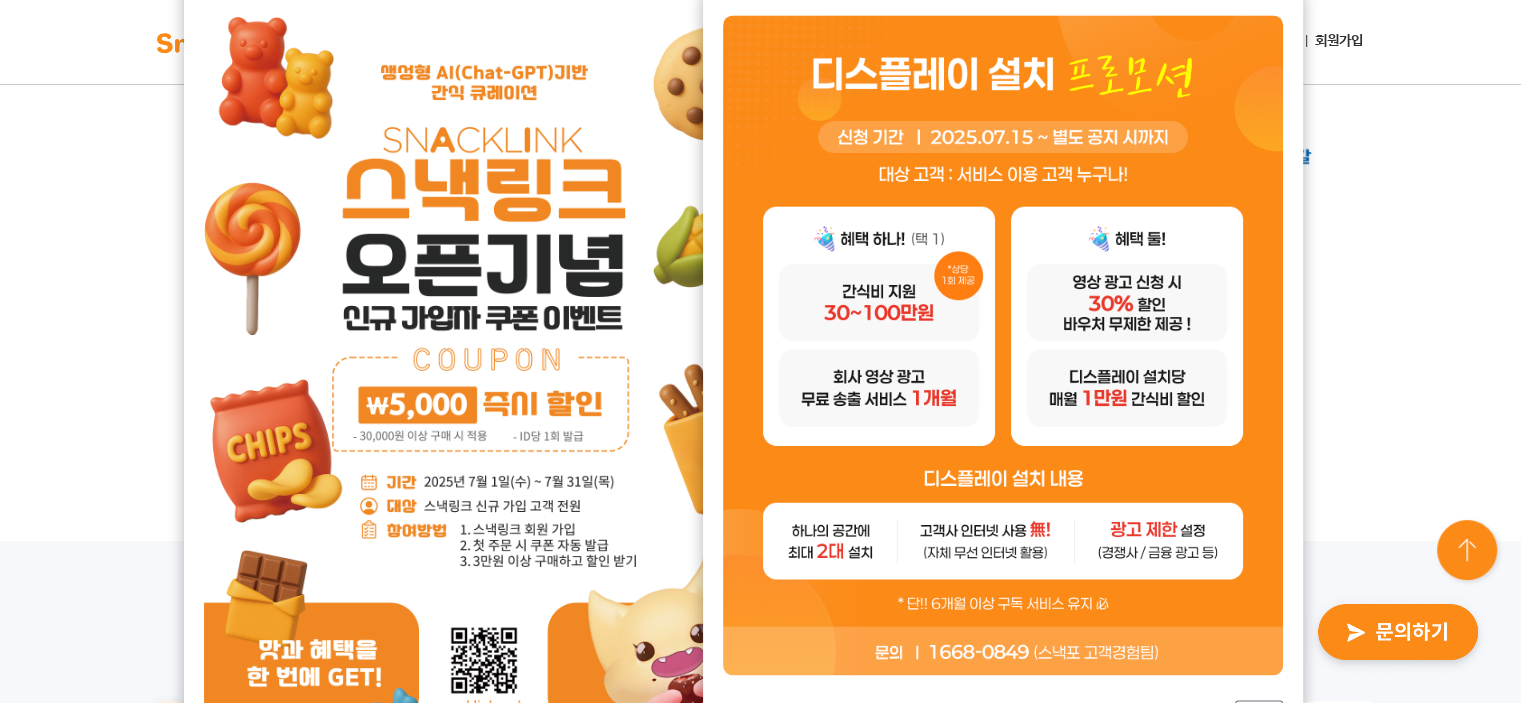 drag, startPoint x: 1204, startPoint y: 307, endPoint x: 1404, endPoint y: 148, distance: 255.50146 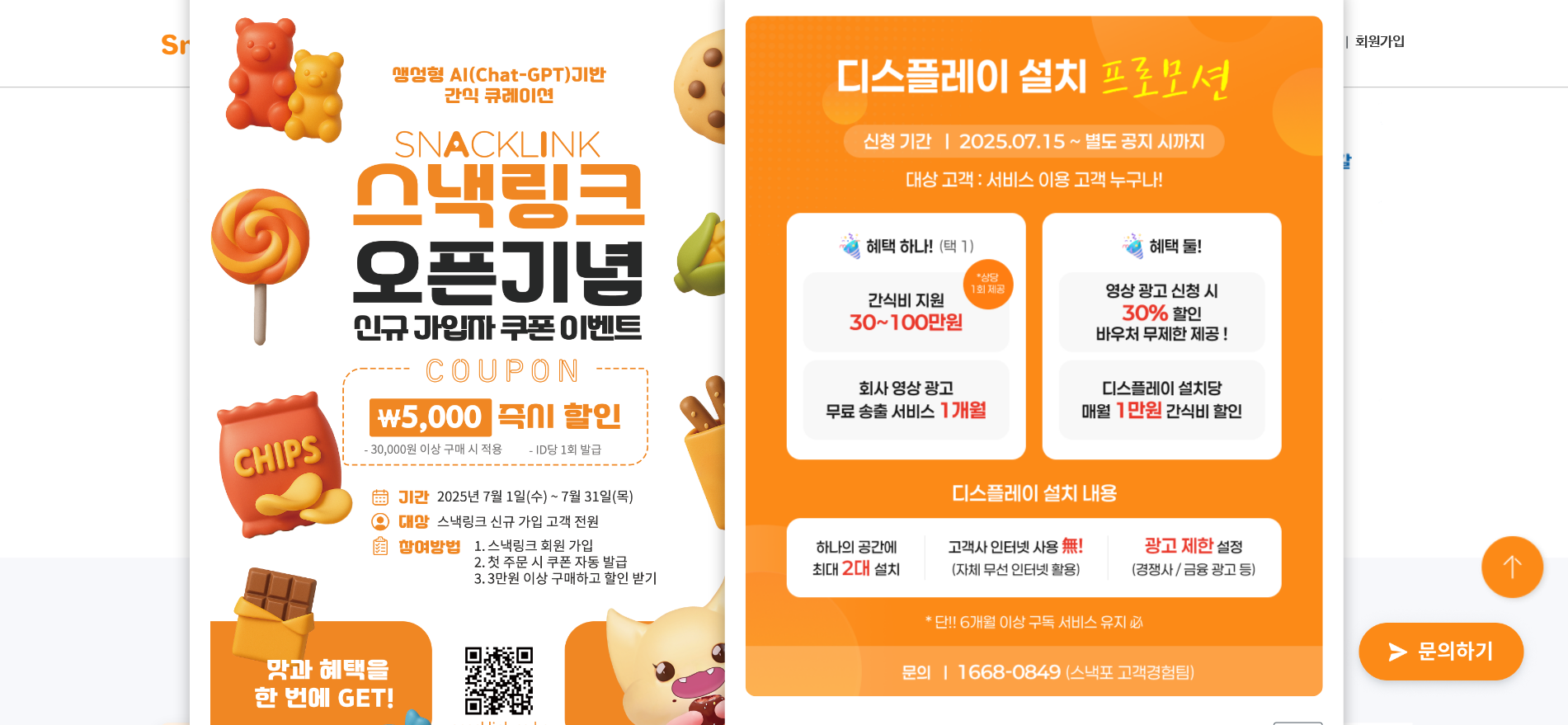 scroll, scrollTop: 0, scrollLeft: 0, axis: both 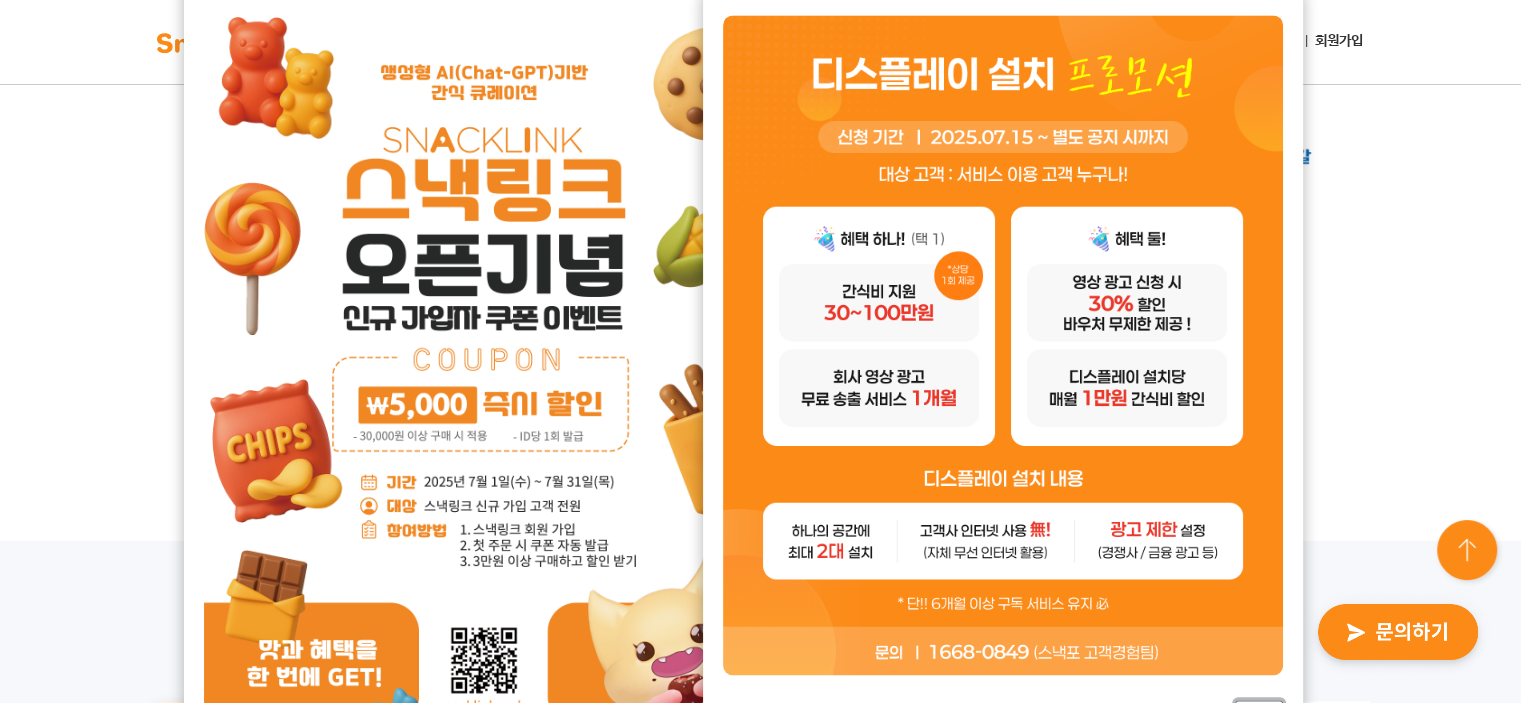 click on "닫기" at bounding box center (1259, 721) 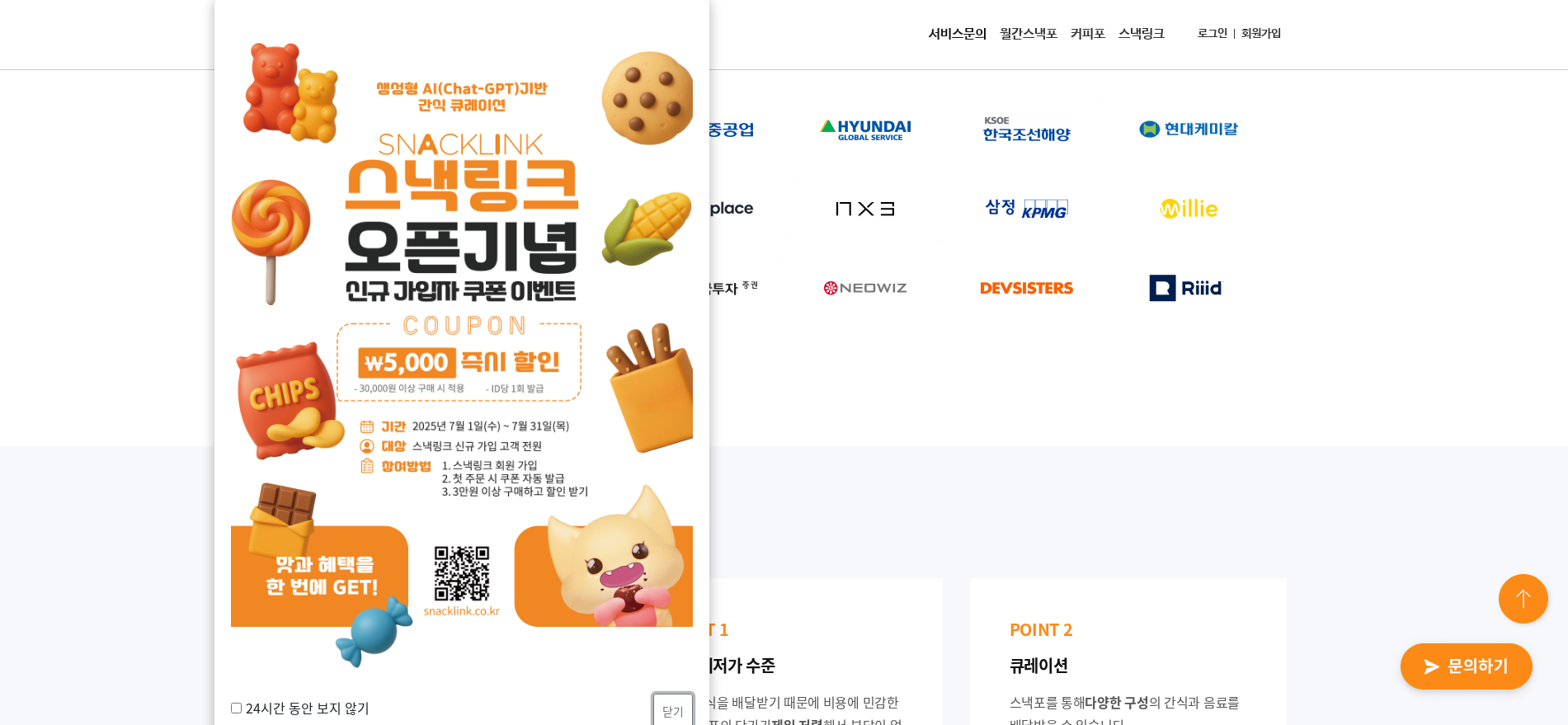 click on "닫기" at bounding box center [673, 711] 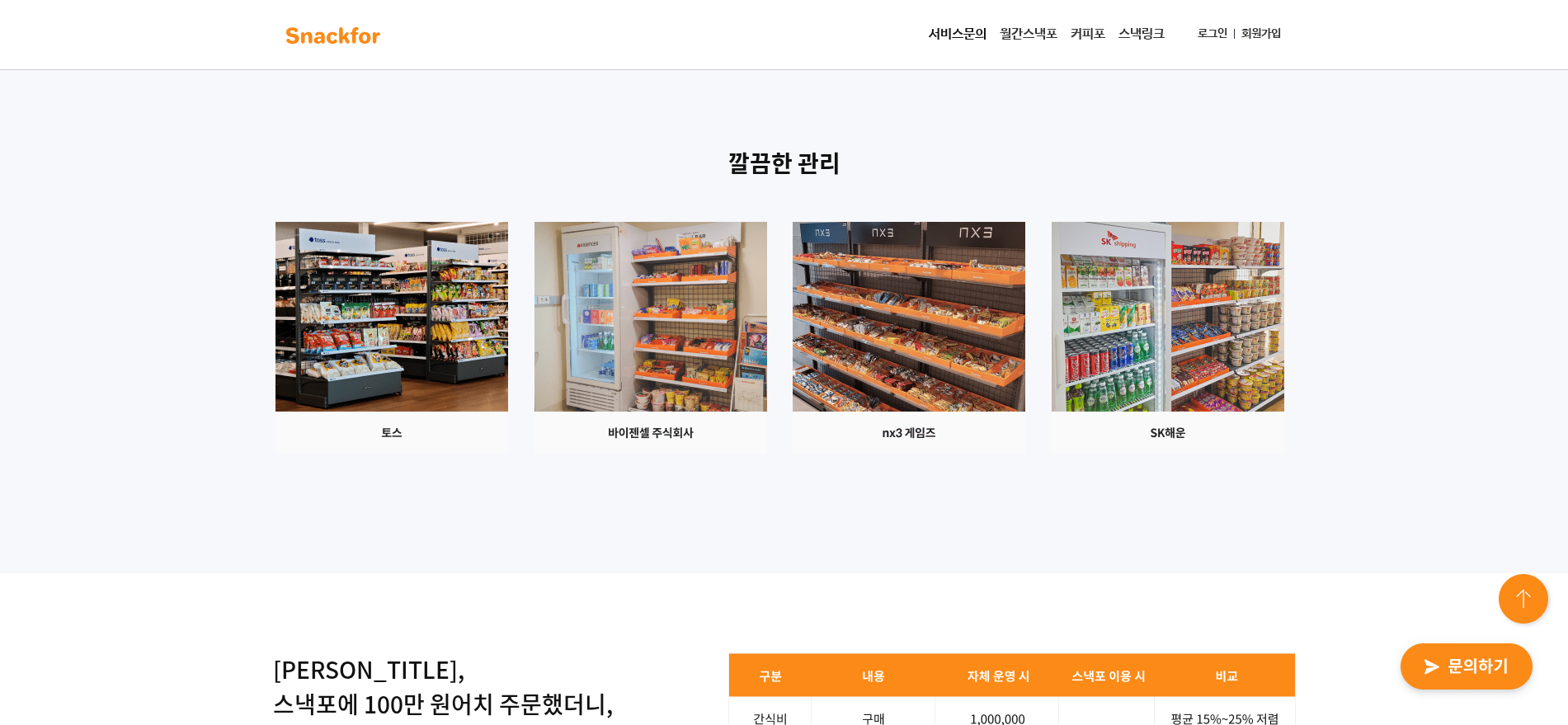 scroll, scrollTop: 1954, scrollLeft: 0, axis: vertical 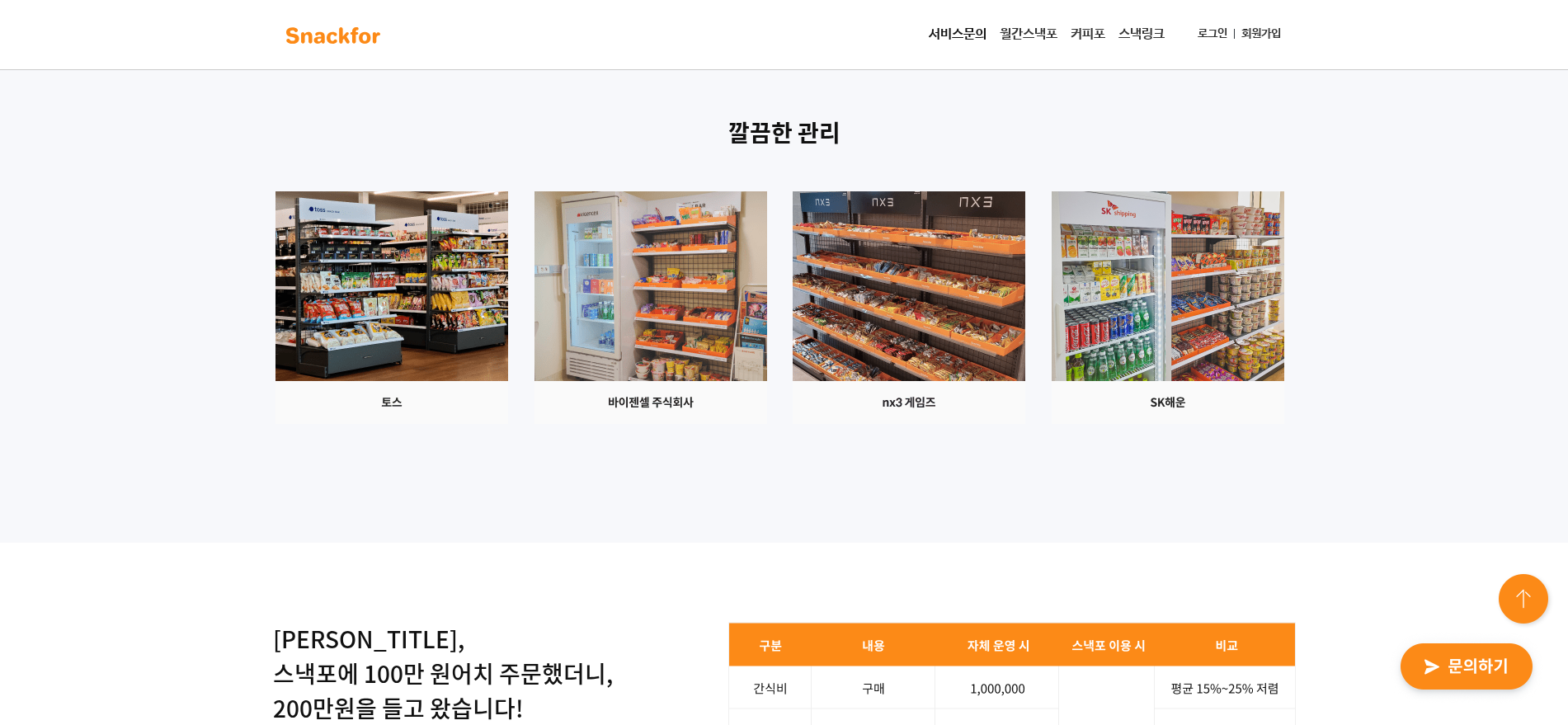 click at bounding box center (392, 308) 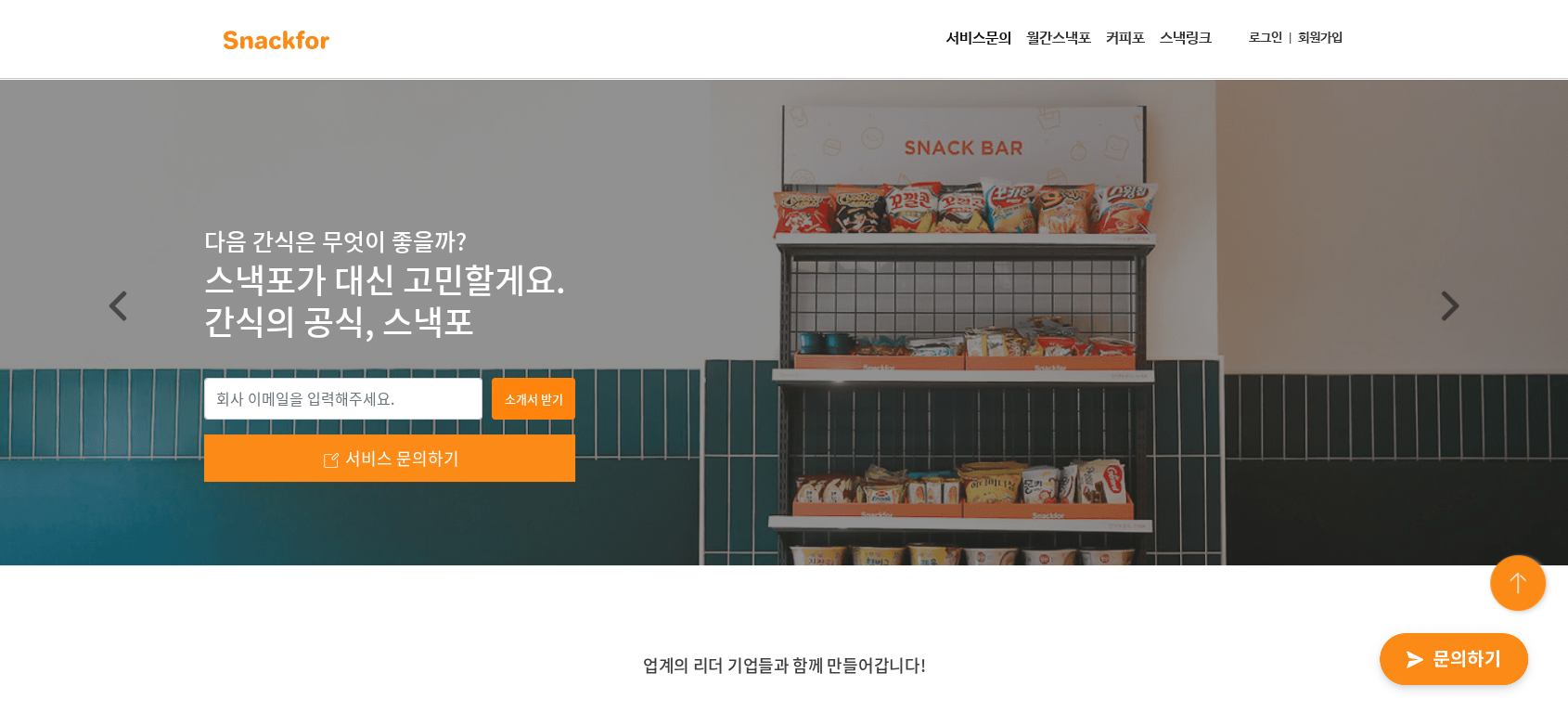 scroll, scrollTop: 0, scrollLeft: 0, axis: both 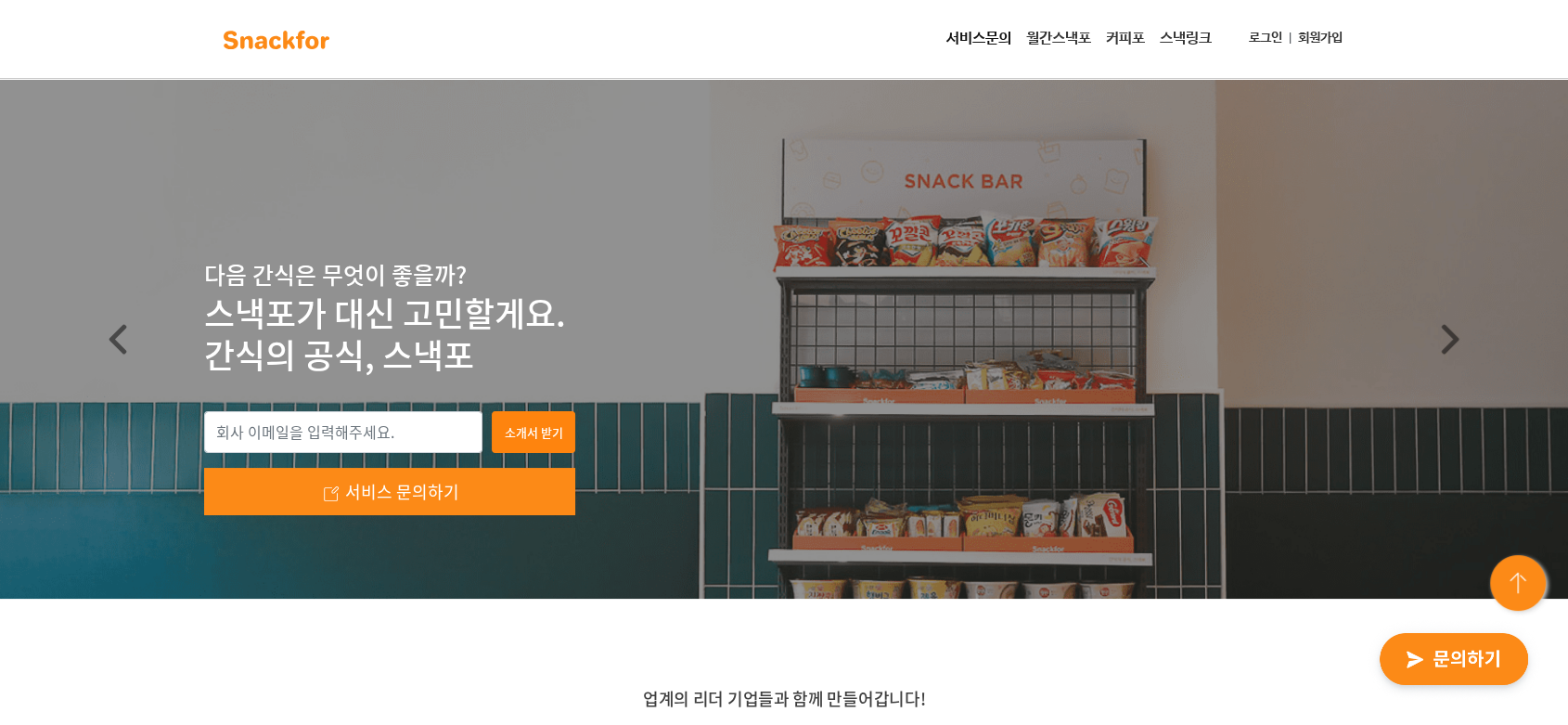 click on "월간스낵포" at bounding box center [1059, 39] 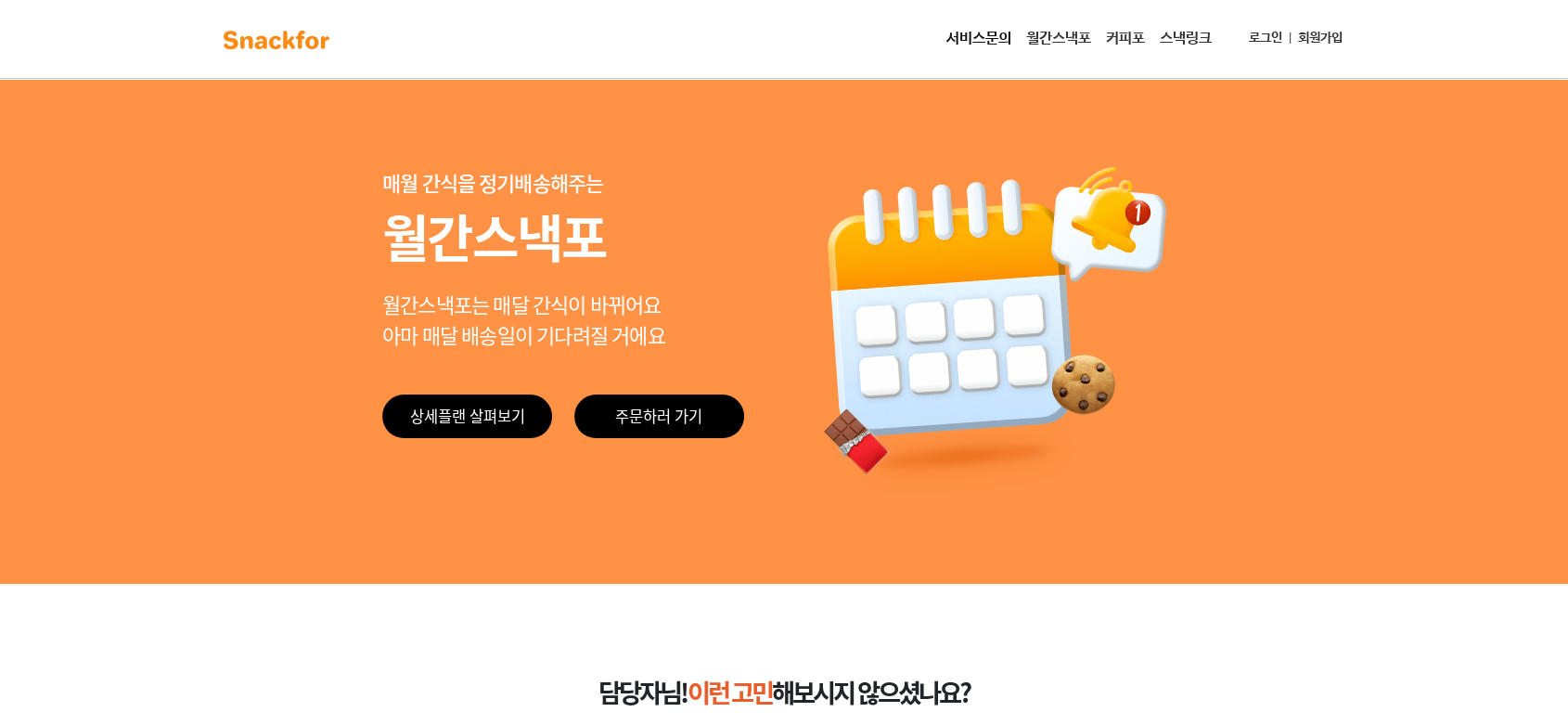 scroll, scrollTop: 0, scrollLeft: 0, axis: both 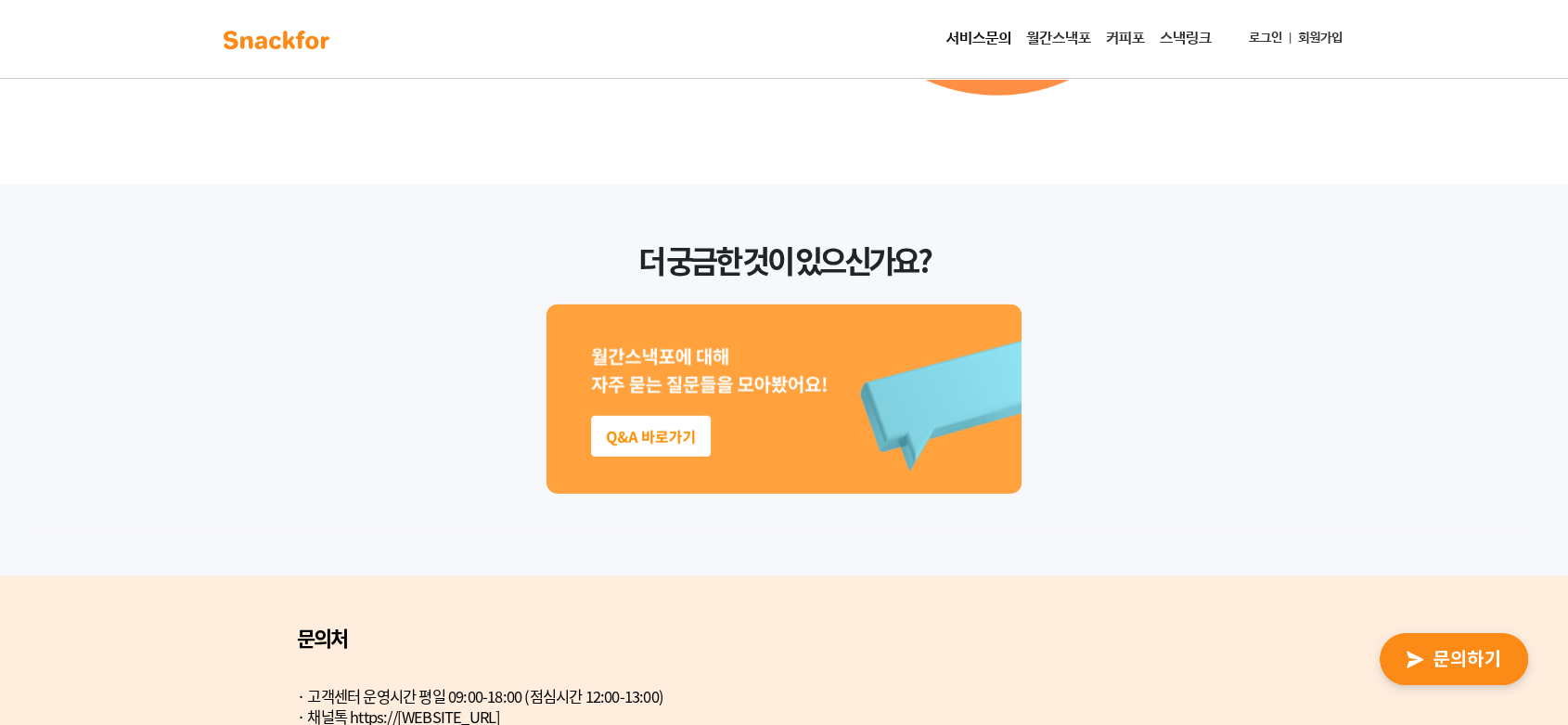 click at bounding box center [784, 399] 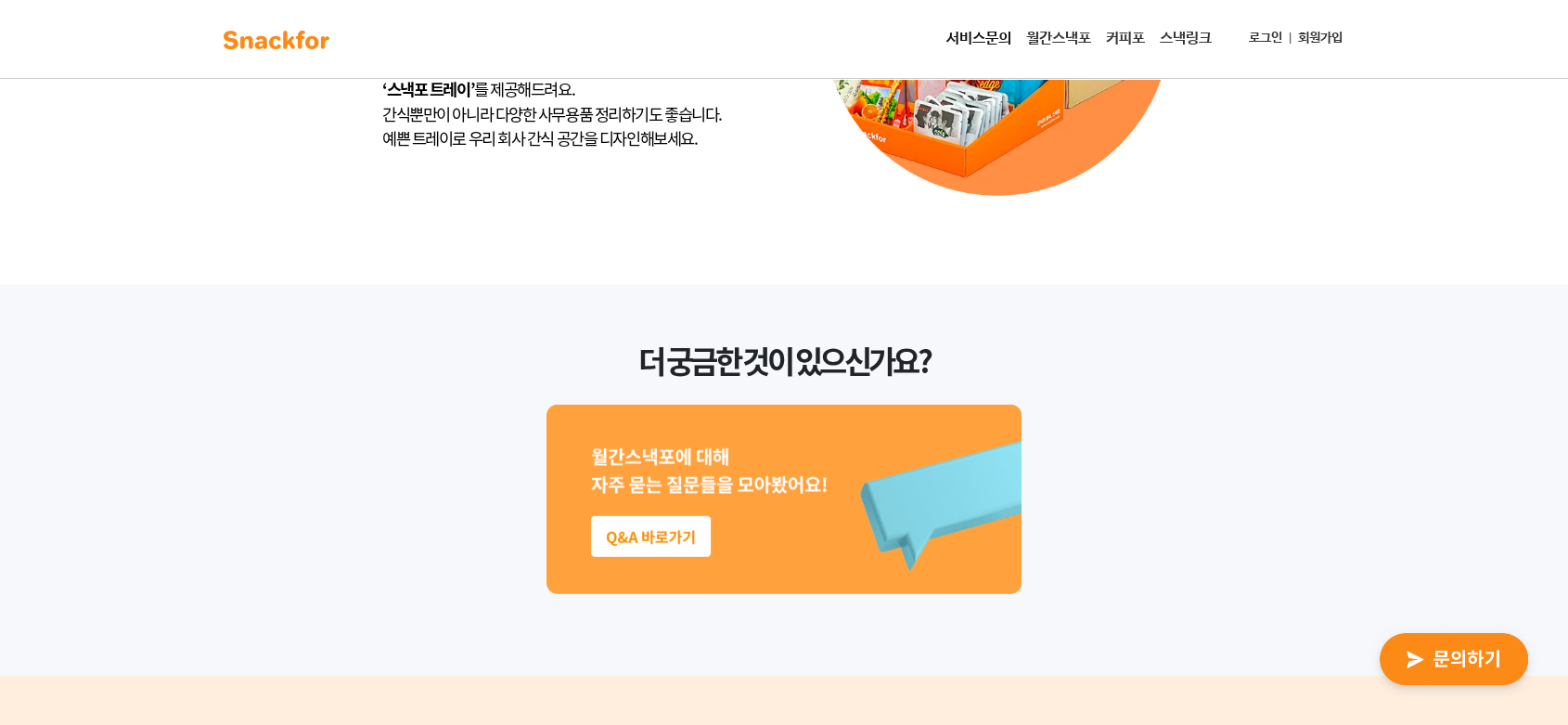 scroll, scrollTop: 4905, scrollLeft: 0, axis: vertical 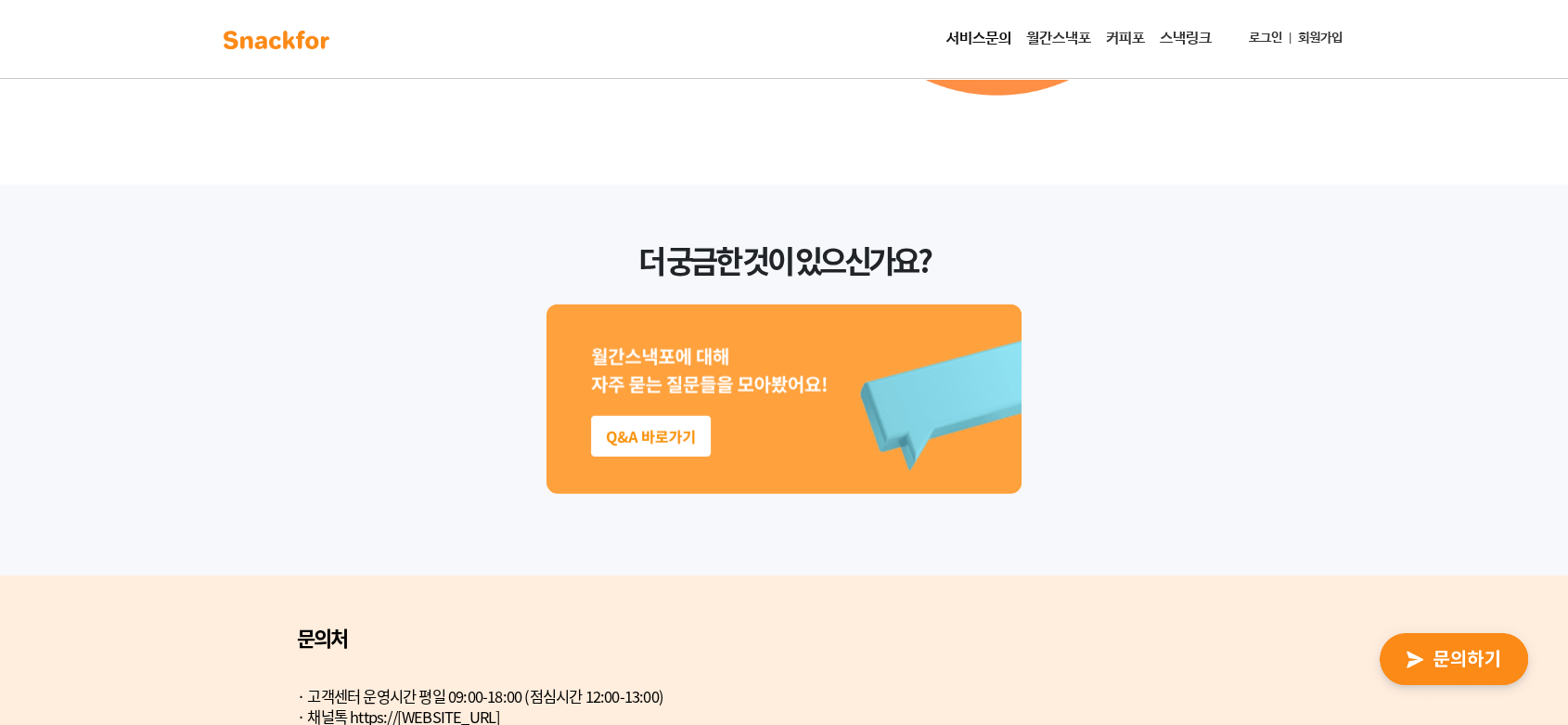 click at bounding box center [784, 399] 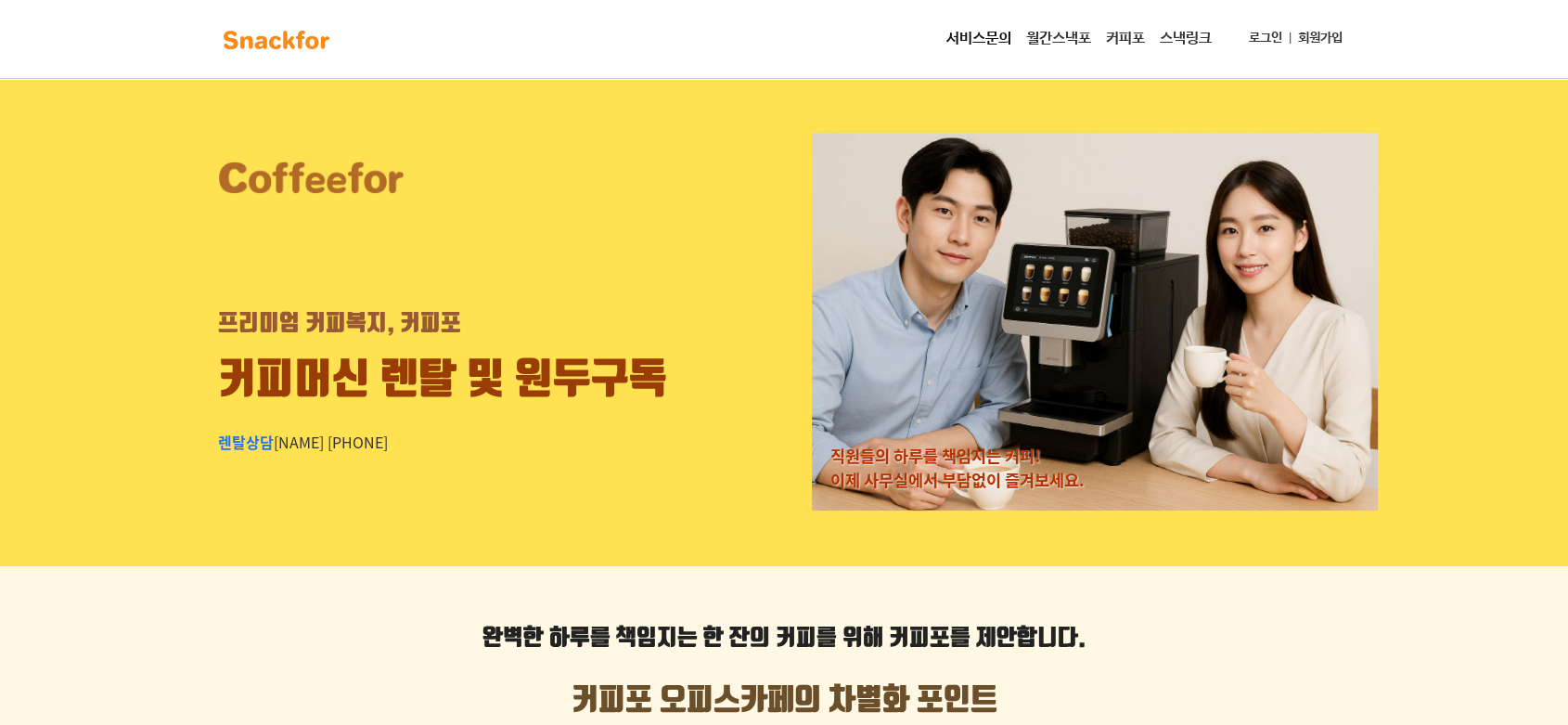 scroll, scrollTop: 0, scrollLeft: 0, axis: both 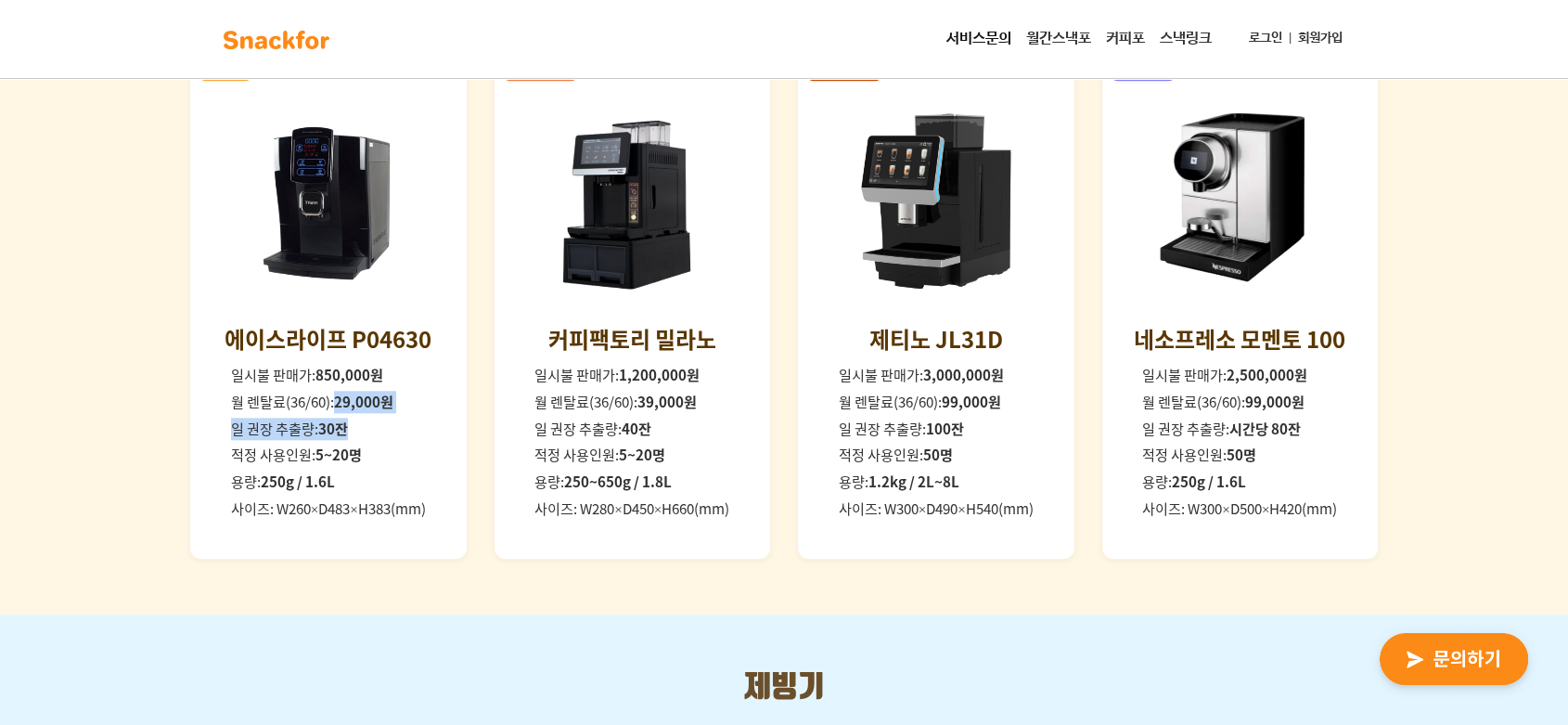 drag, startPoint x: 336, startPoint y: 432, endPoint x: 403, endPoint y: 442, distance: 67.742158 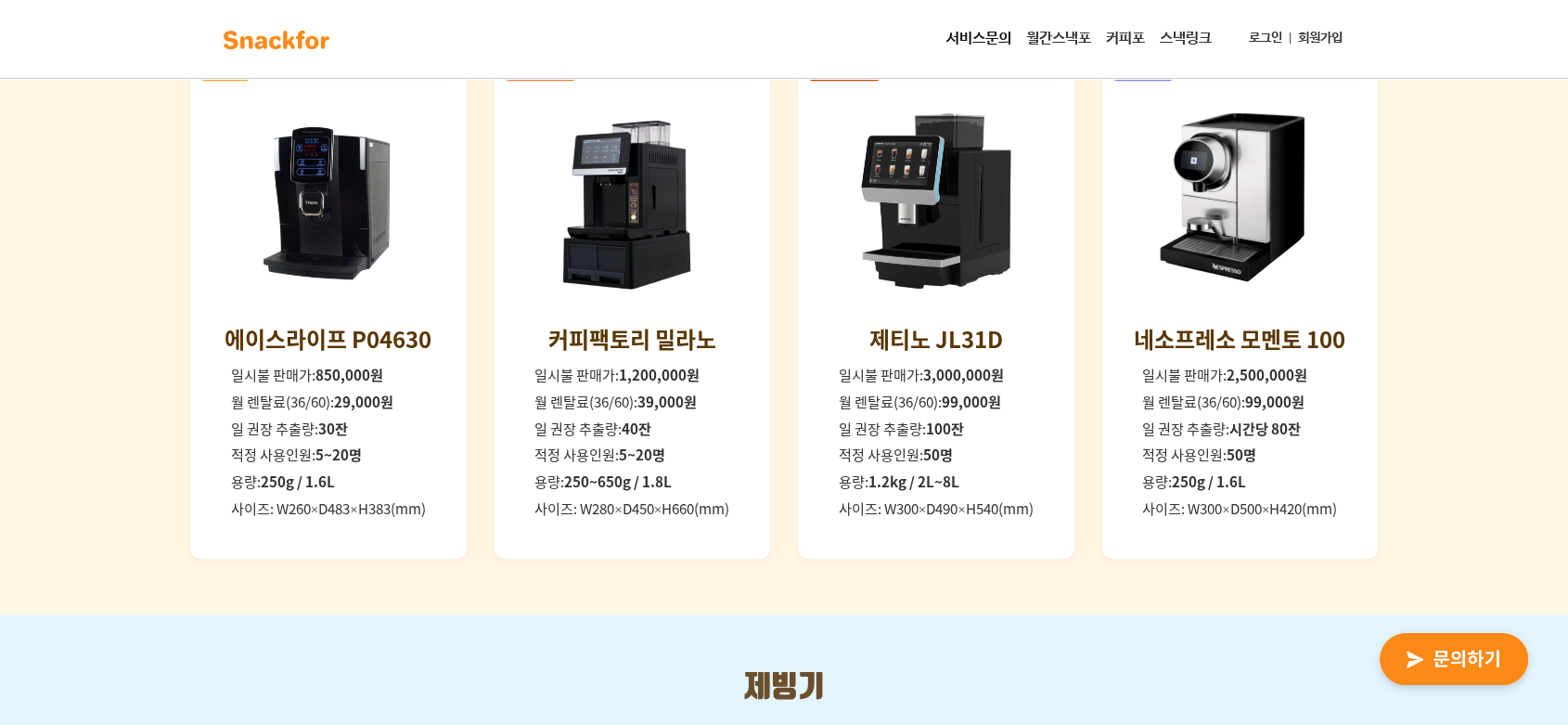 click on "적정 사용인원:  5~20명" at bounding box center (328, 455) 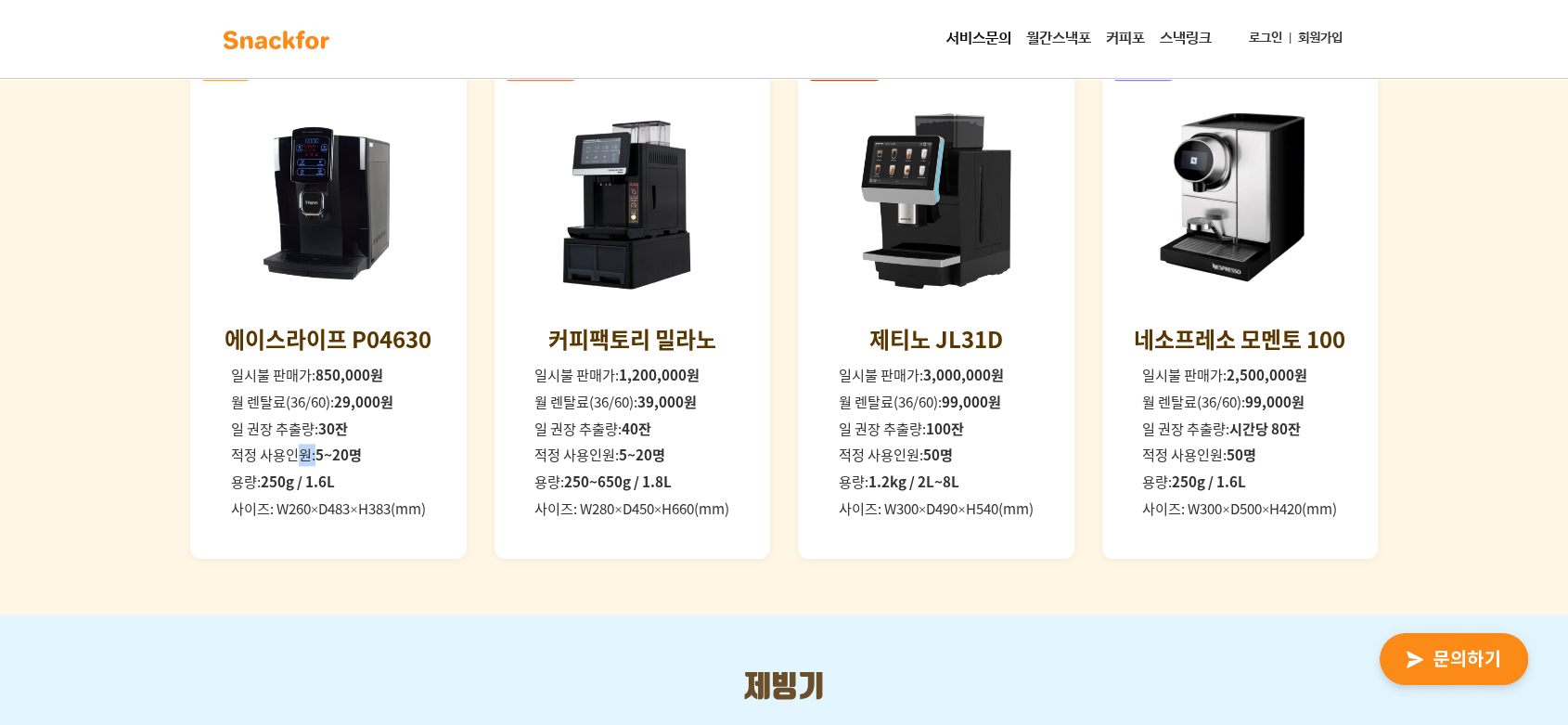 drag, startPoint x: 298, startPoint y: 490, endPoint x: 339, endPoint y: 496, distance: 41.436699 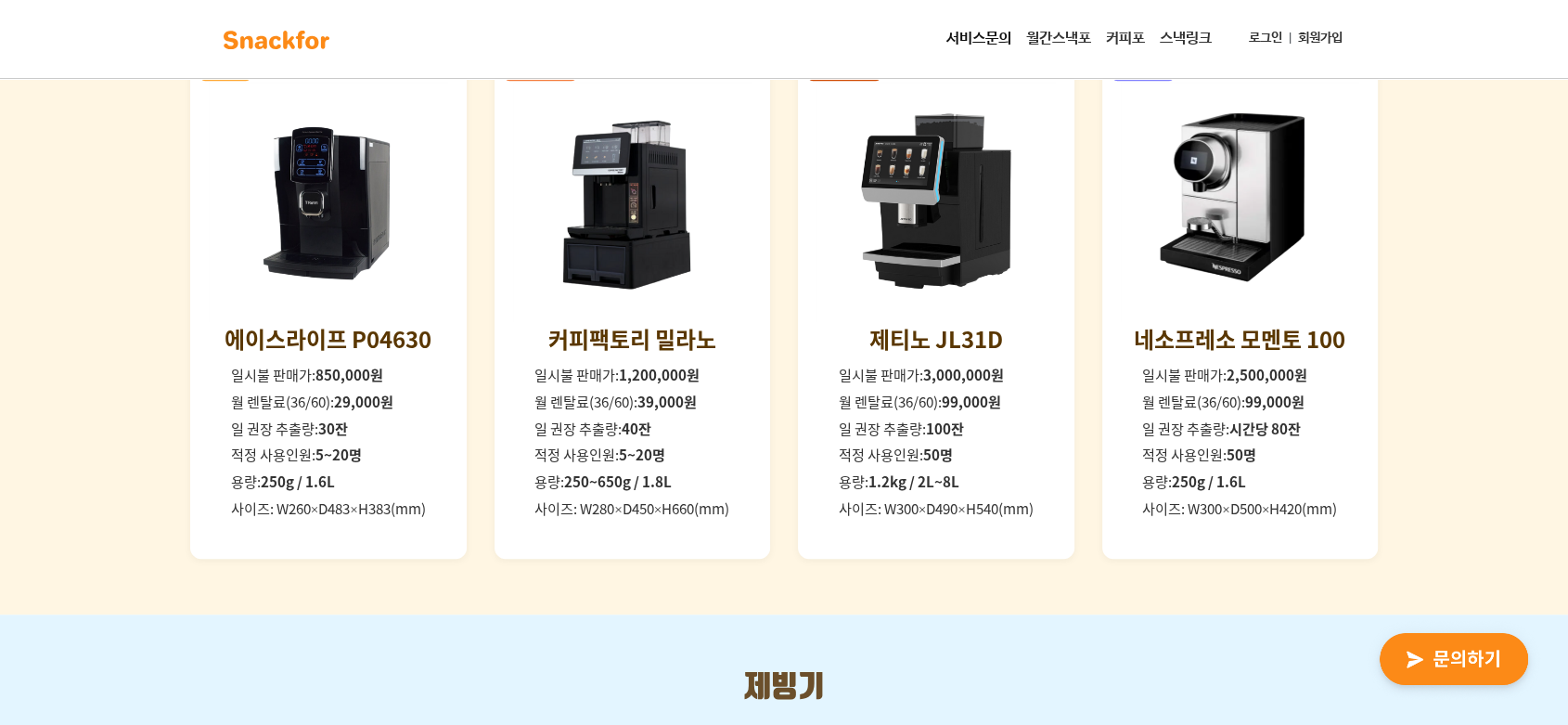 click on "일시불 판매가:  850,000원
월 렌탈료(36/60):  29,000원
일 권장 추출량:  30잔
적정 사용인원:  5~20명
용량:  250g / 1.6L
사이즈: W260×D483×H383(mm)" at bounding box center (328, 445) 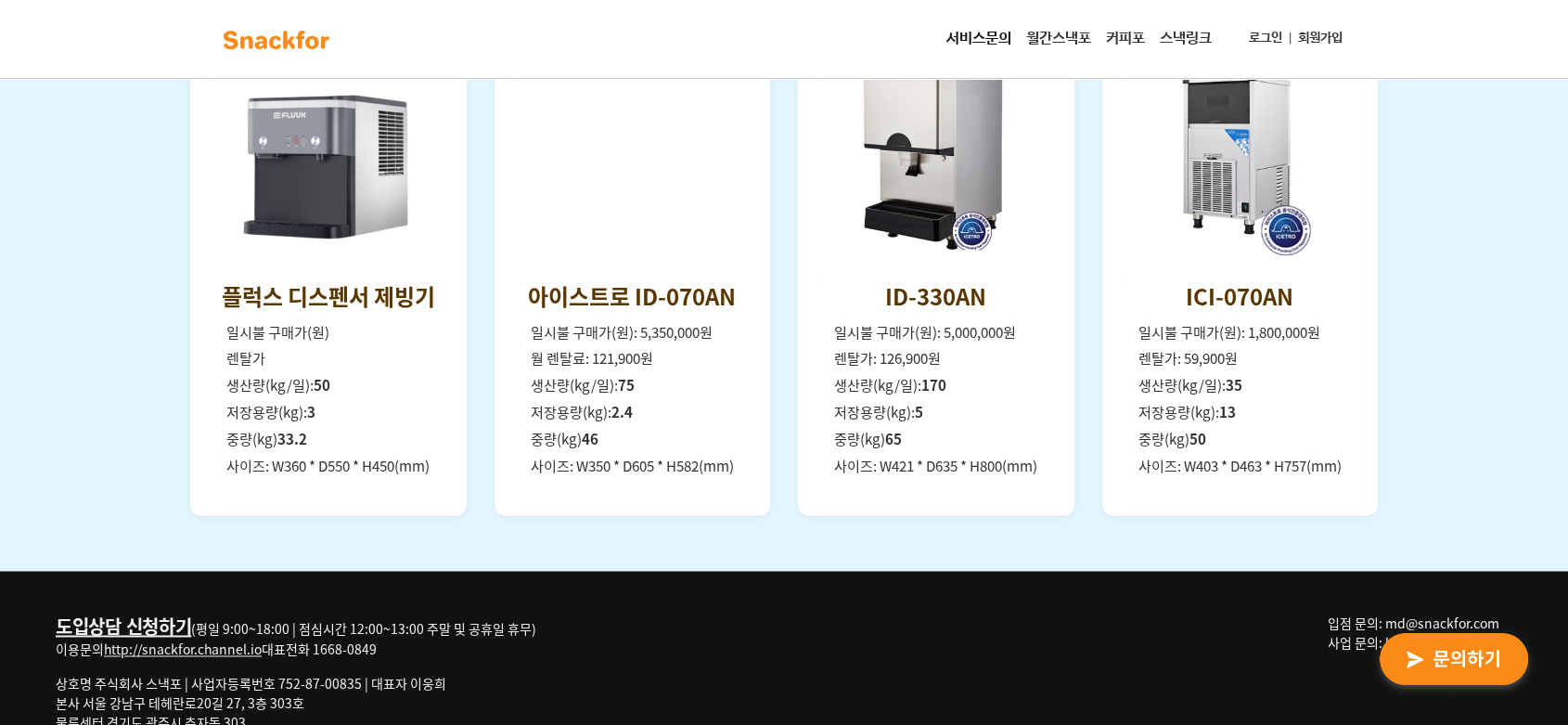 scroll, scrollTop: 2475, scrollLeft: 0, axis: vertical 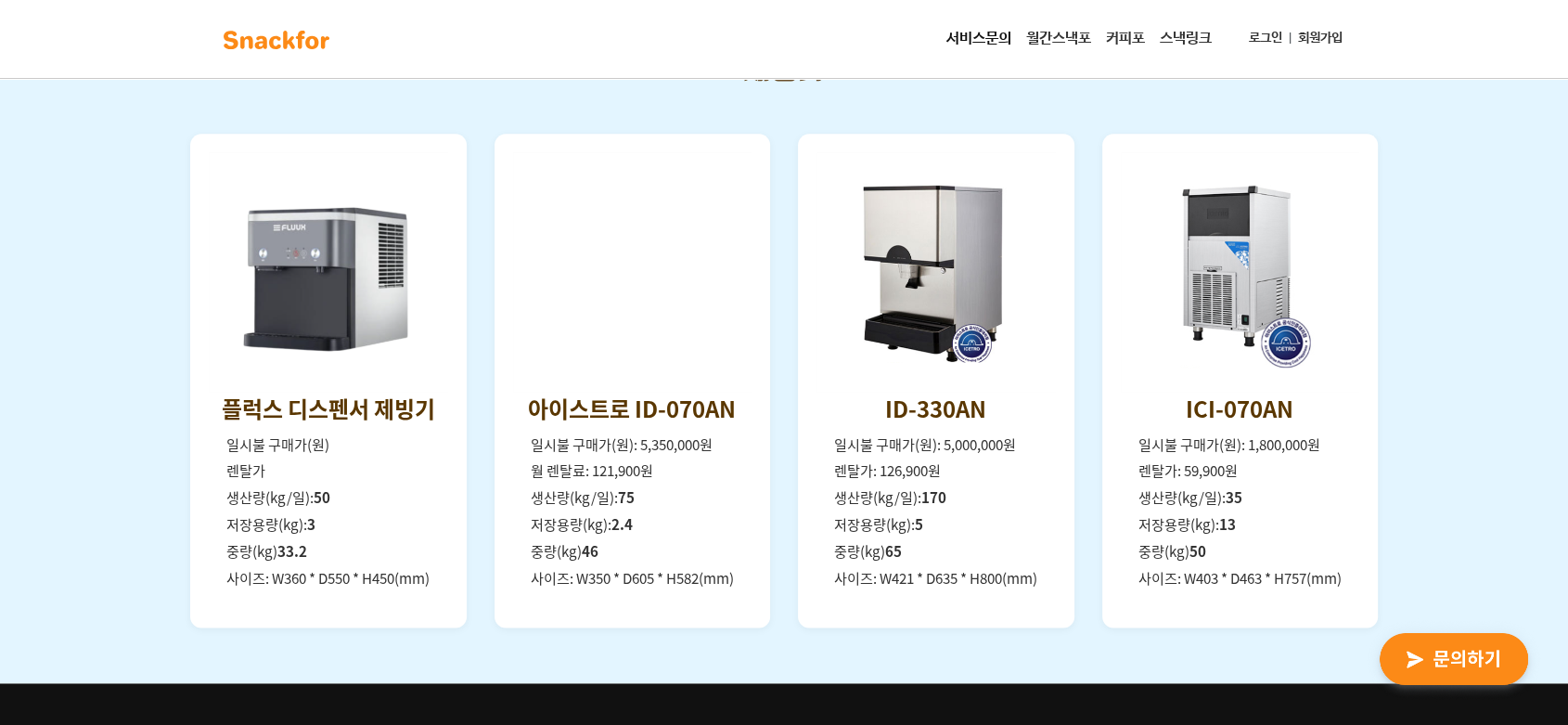 click on "스낵링크" at bounding box center [1186, 39] 